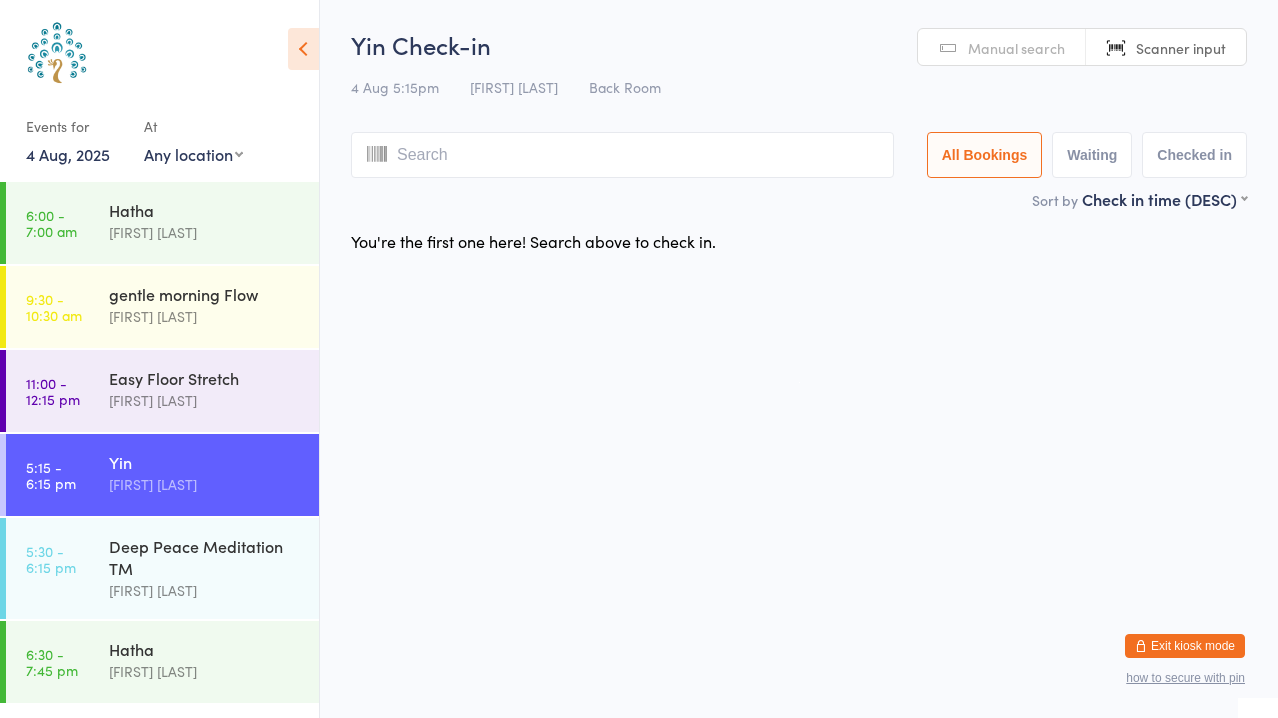 scroll, scrollTop: 0, scrollLeft: 0, axis: both 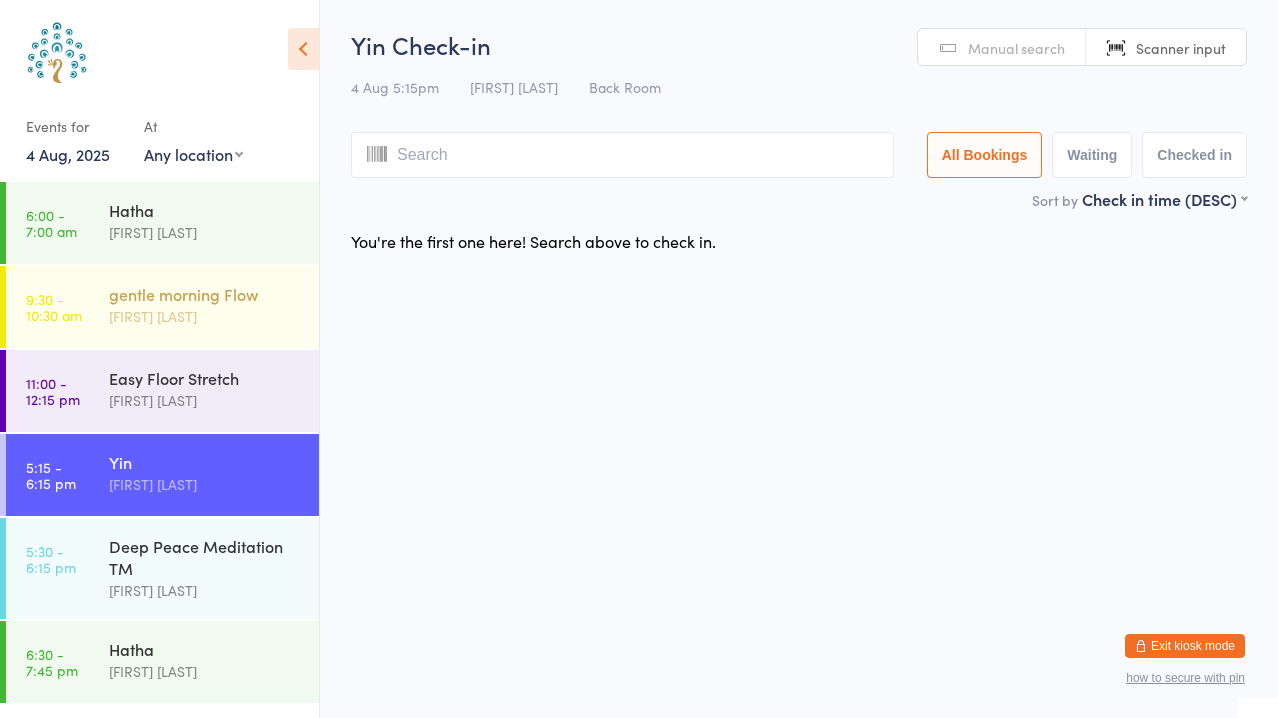 click on "[FIRST] [LAST]" at bounding box center [205, 316] 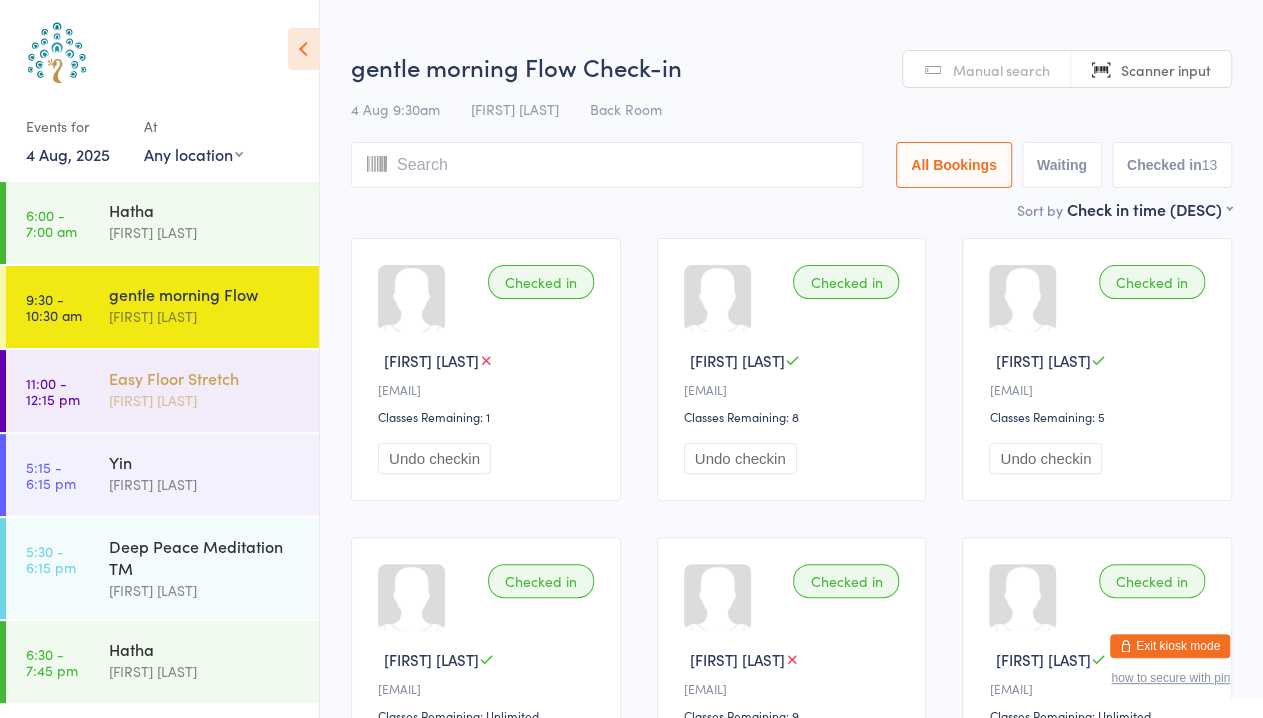 click on "Easy Floor Stretch" at bounding box center (205, 378) 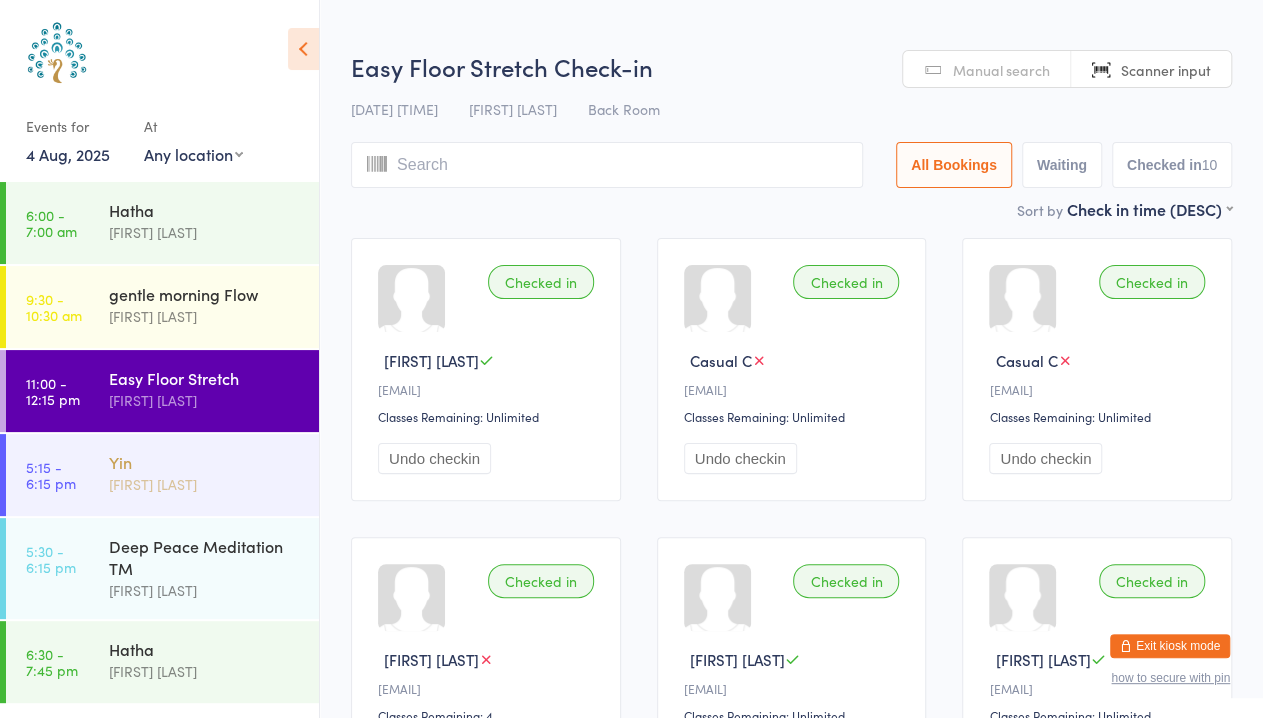 click on "[FIRST] [LAST]" at bounding box center [205, 484] 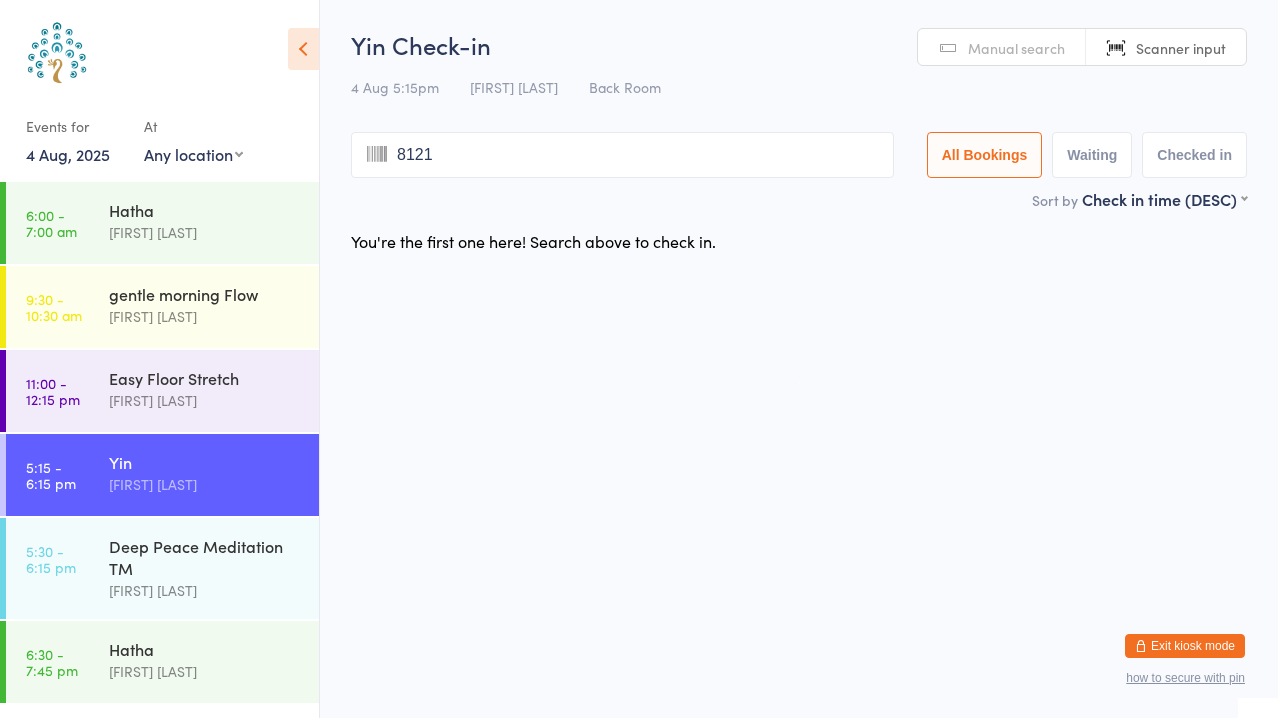 type on "8121" 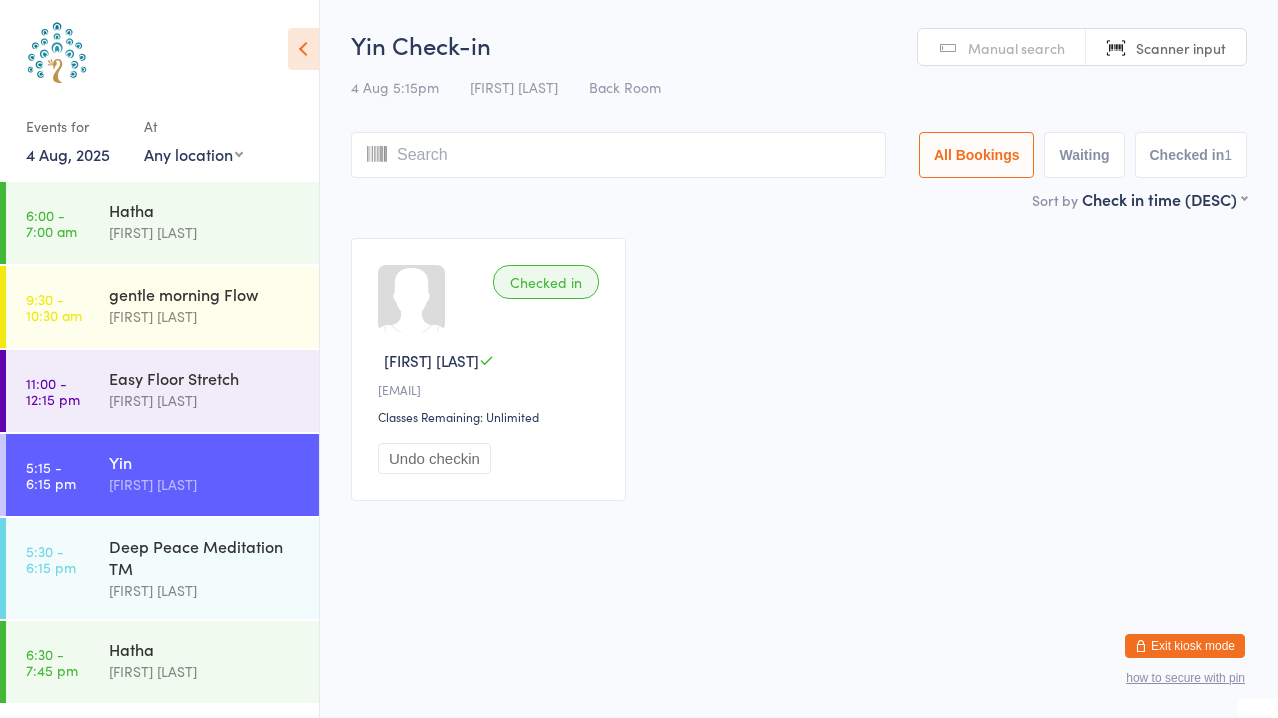 click on "Manual search Scanner input" at bounding box center (1082, 47) 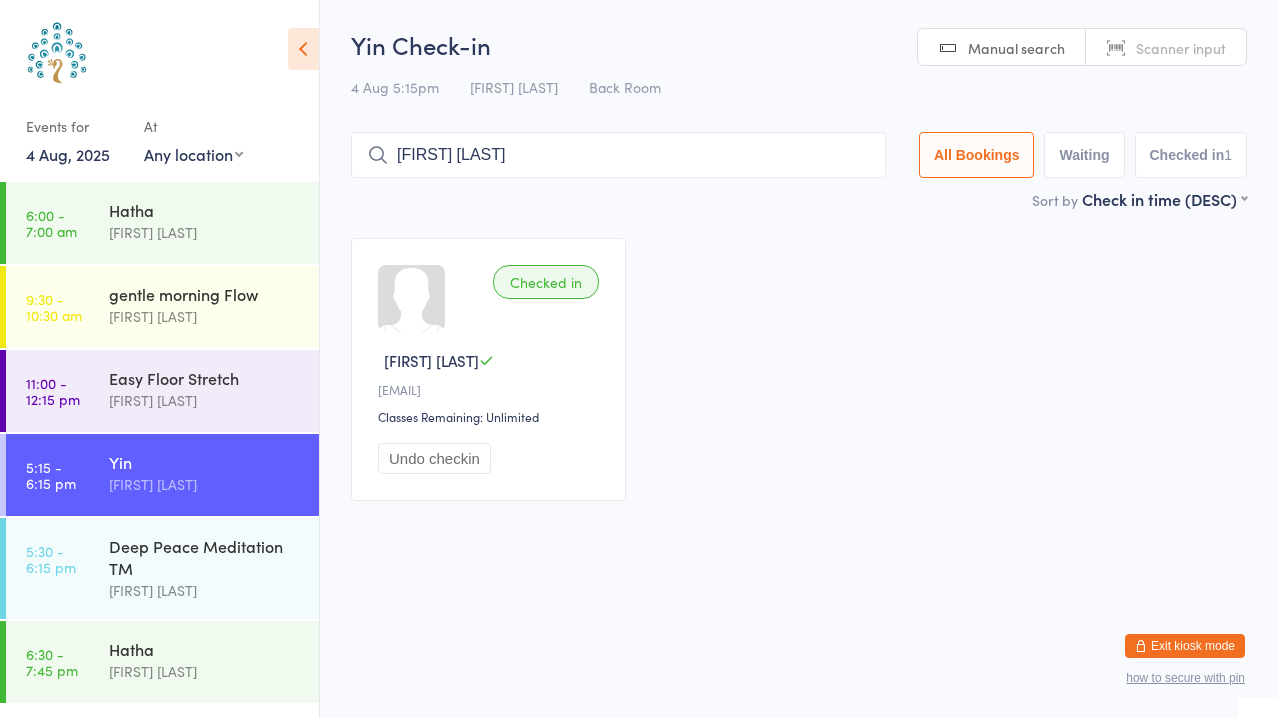 type on "[FIRST] [LAST]" 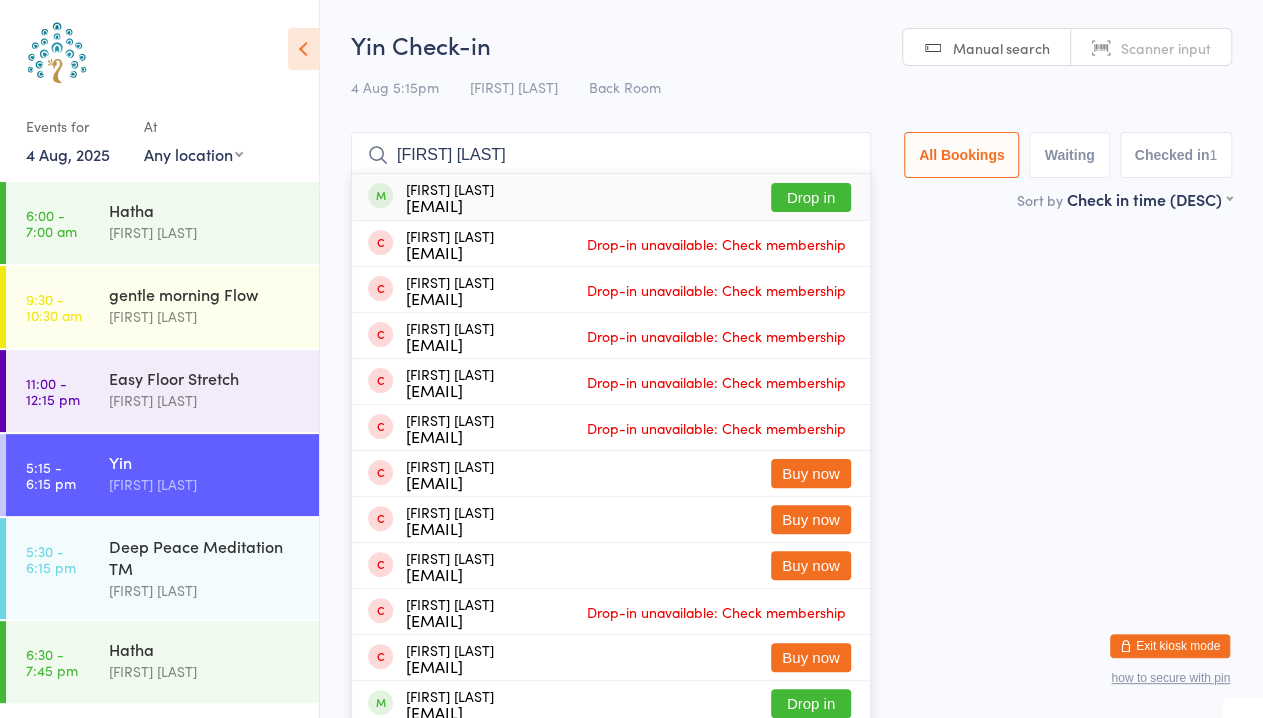click on "Drop in" at bounding box center (811, 197) 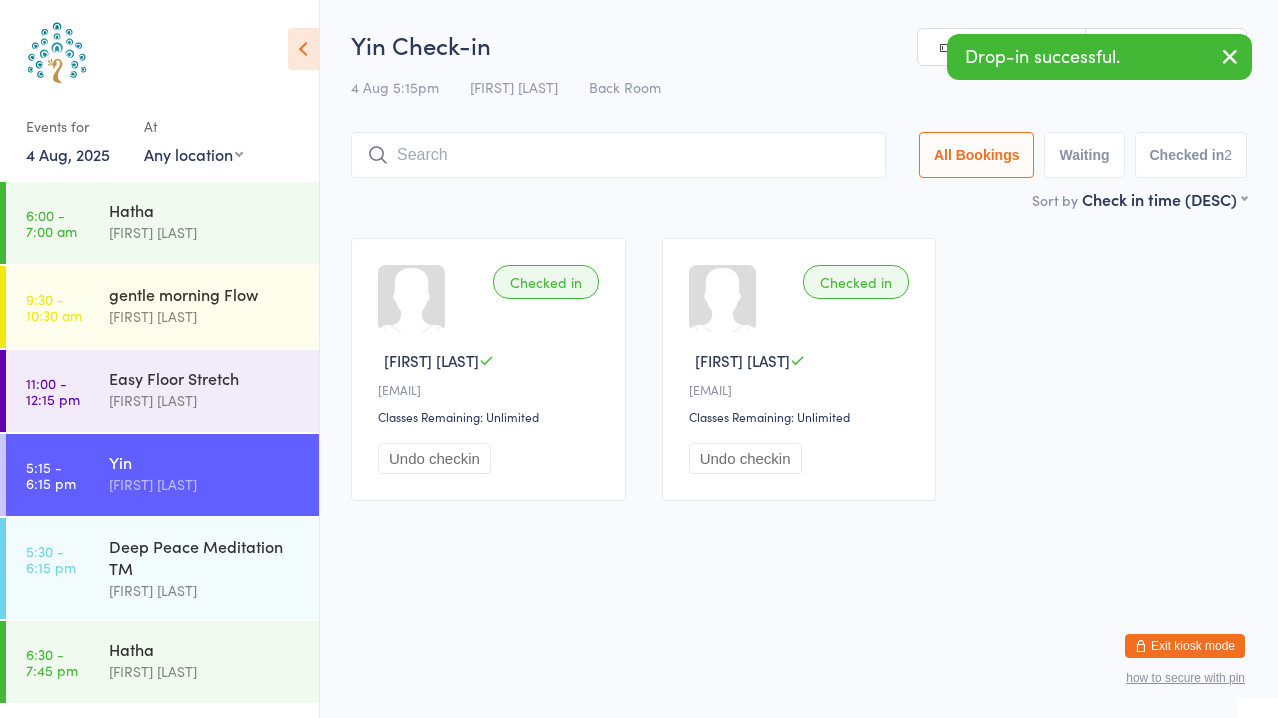 click at bounding box center (1230, 58) 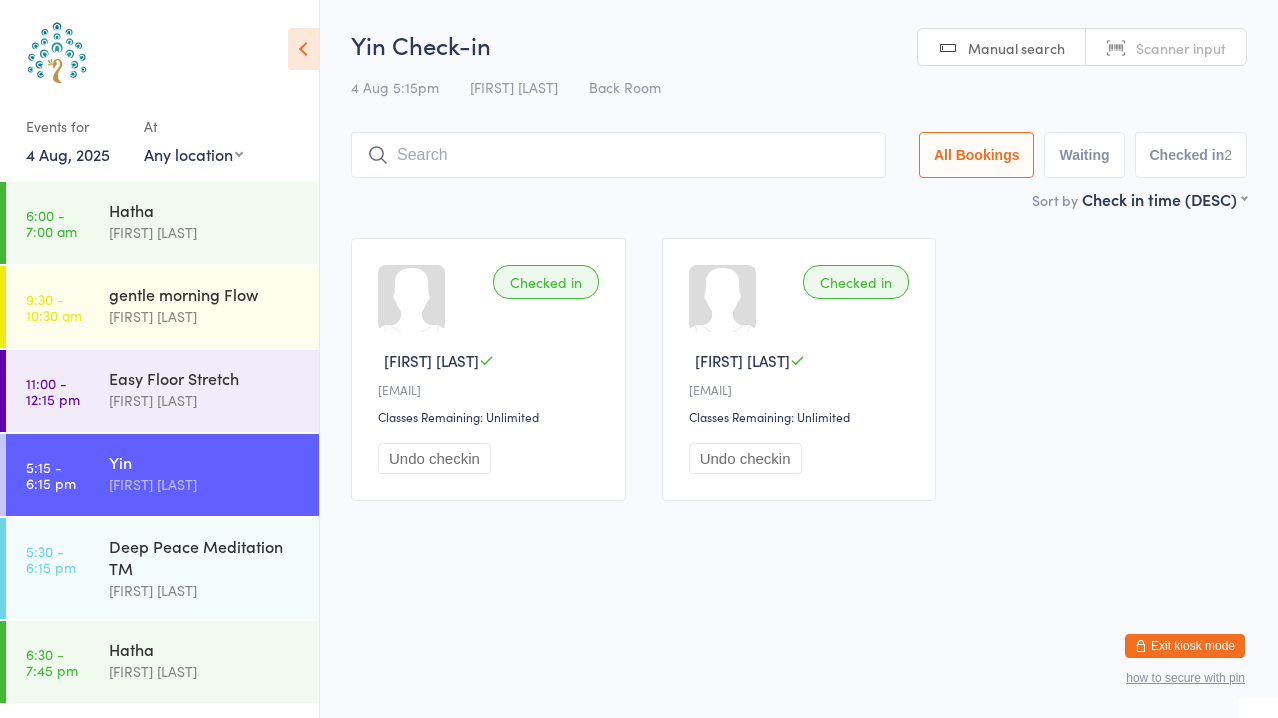 click on "Scanner input" at bounding box center (1181, 48) 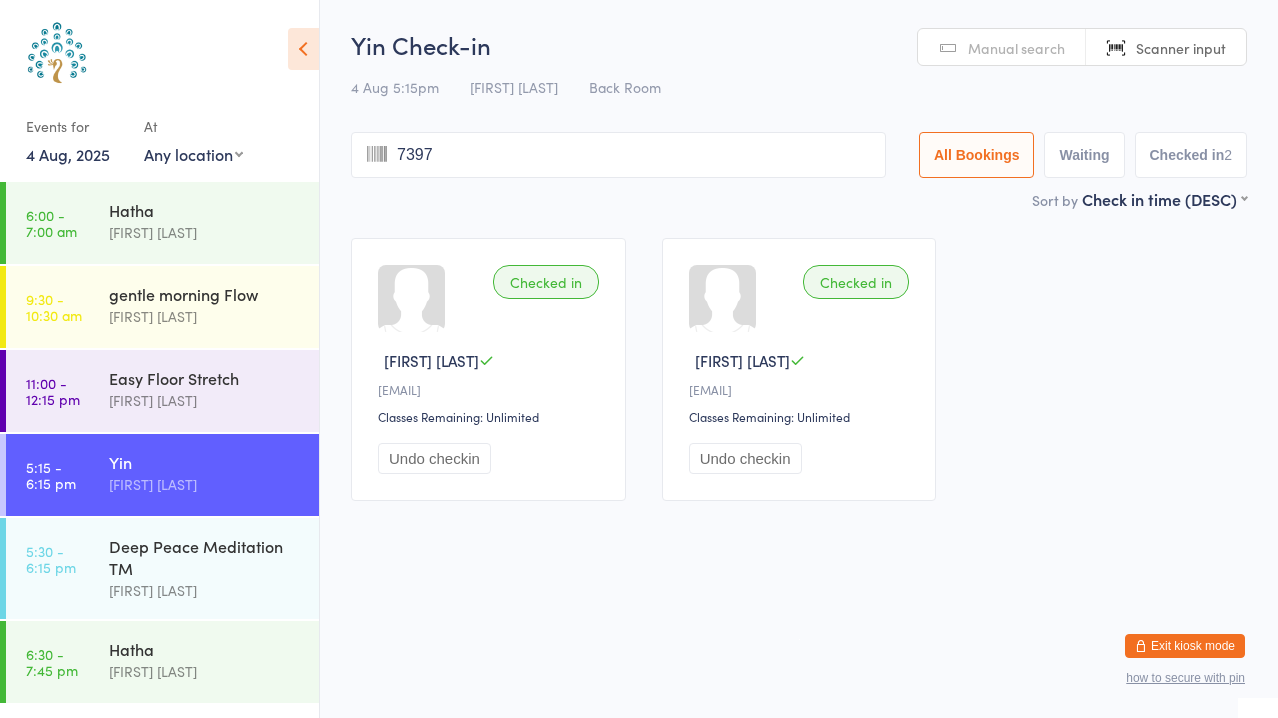 type on "7397" 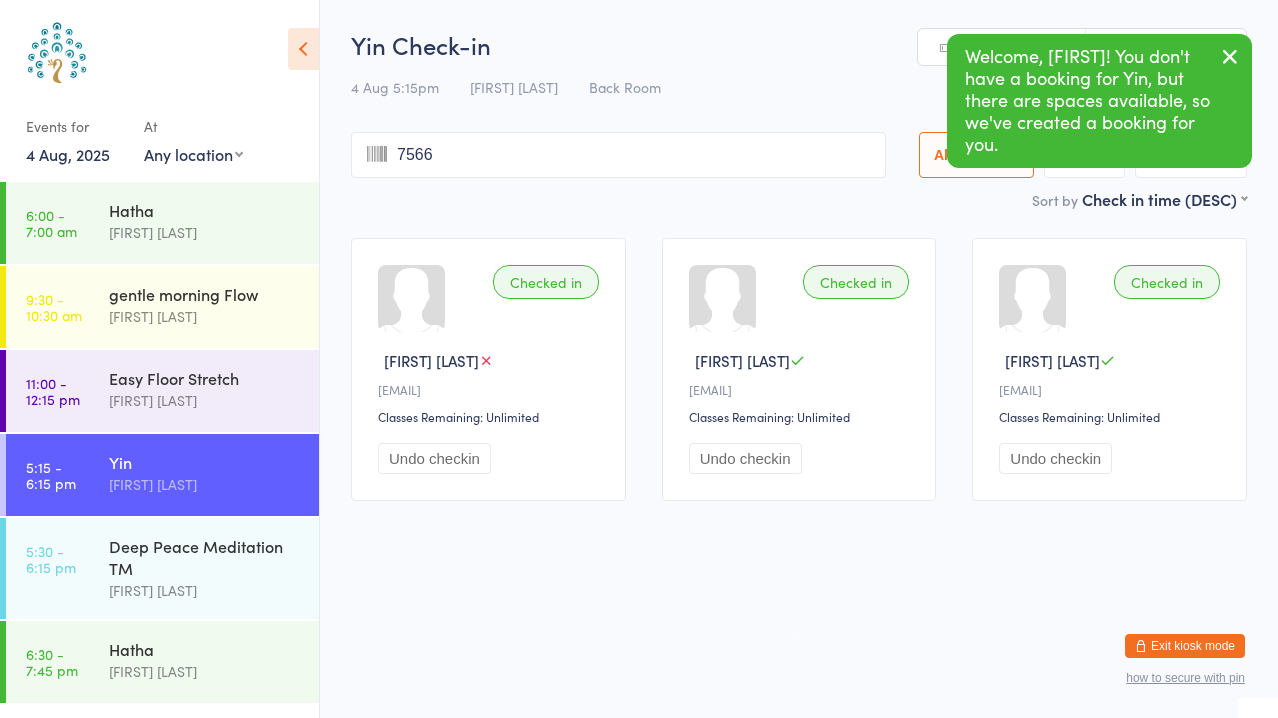 type on "7566" 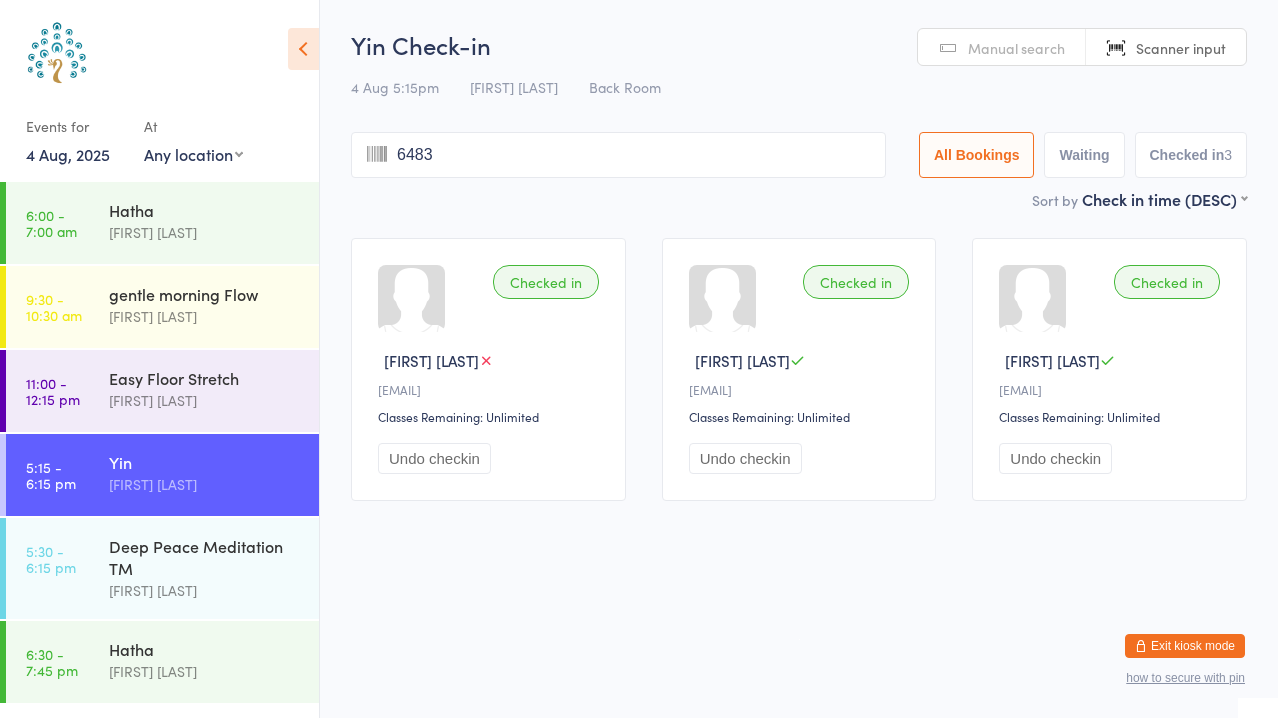 type on "6483" 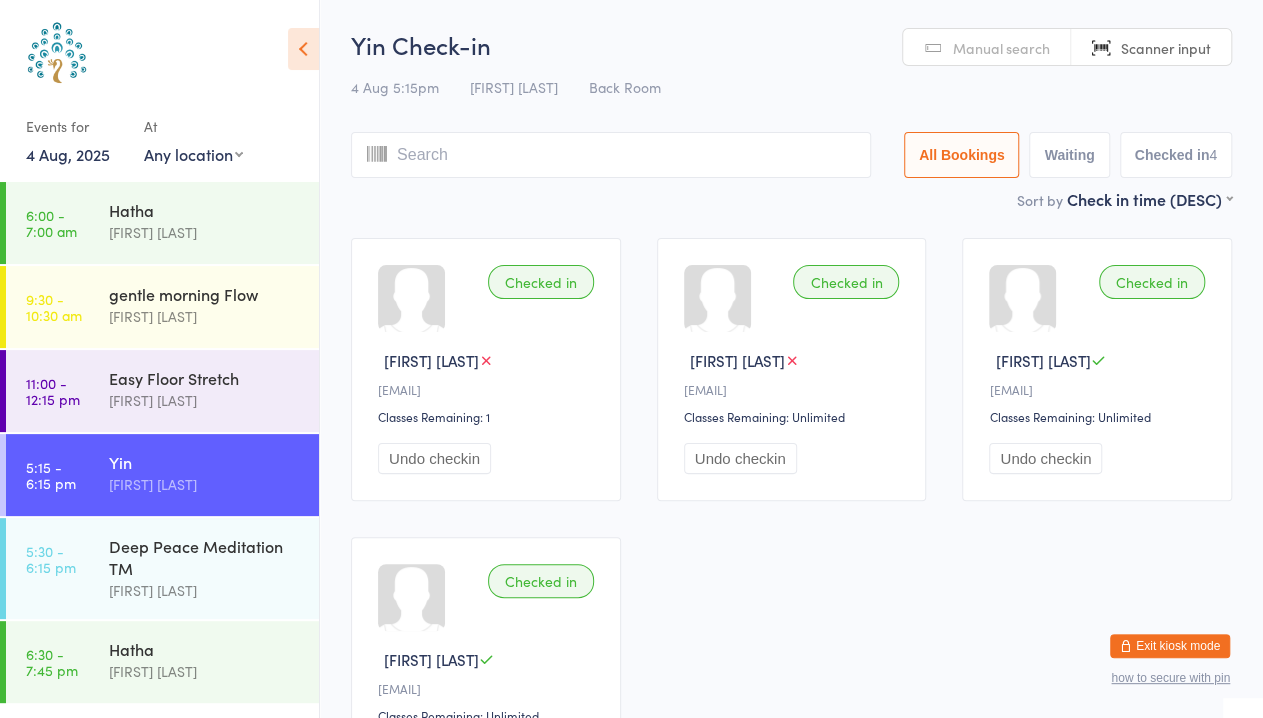 click on "Manual search" at bounding box center [1001, 48] 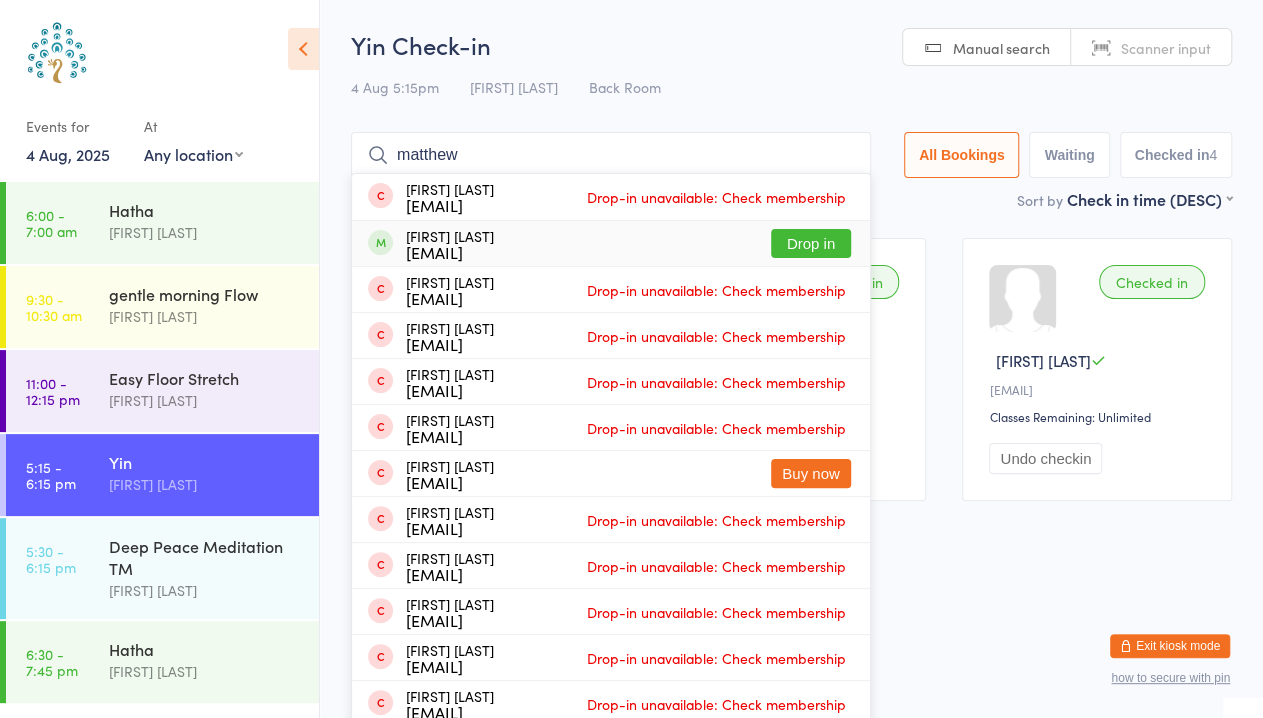 type on "matthew" 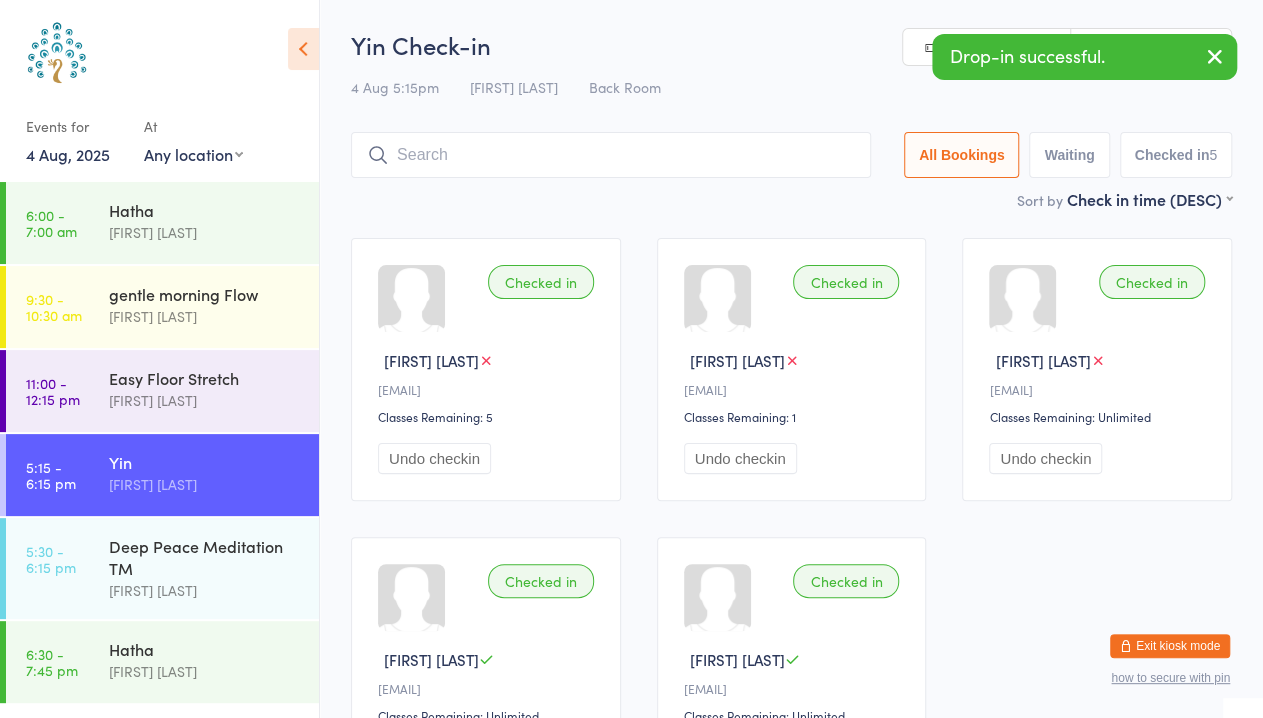 click on "Drop-in successful." at bounding box center [1084, 57] 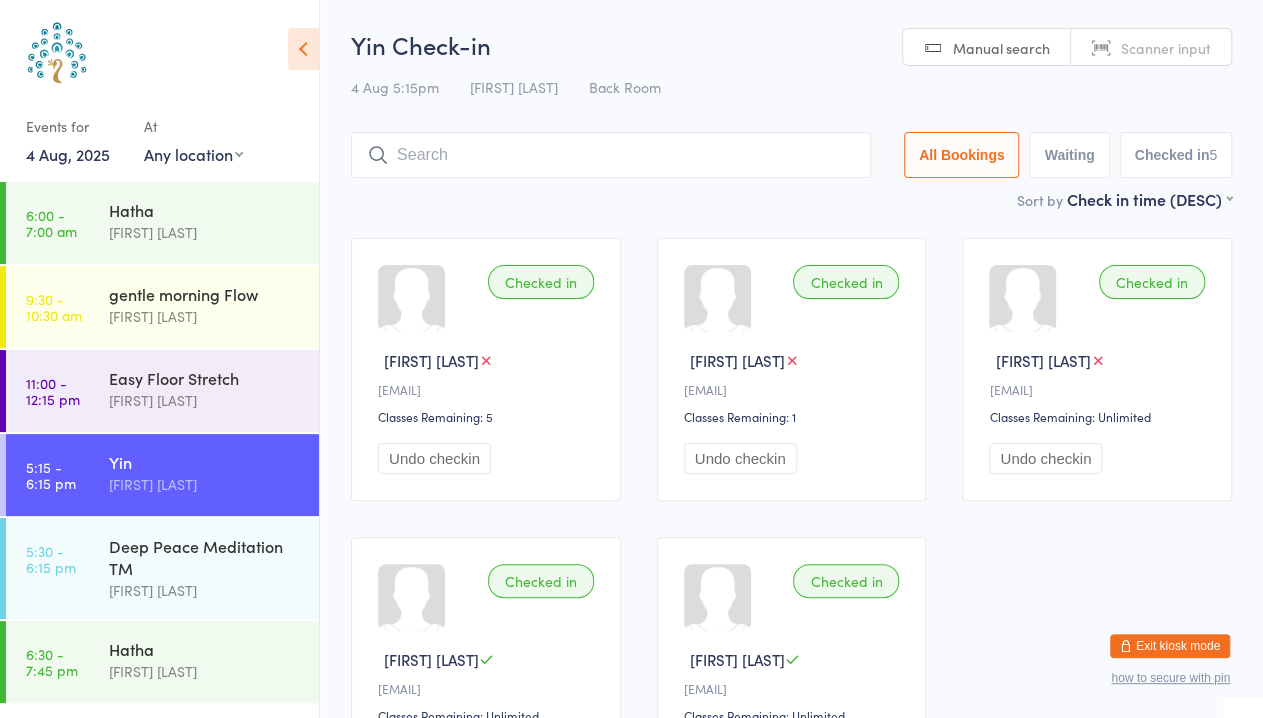 click on "Scanner input" at bounding box center [1151, 48] 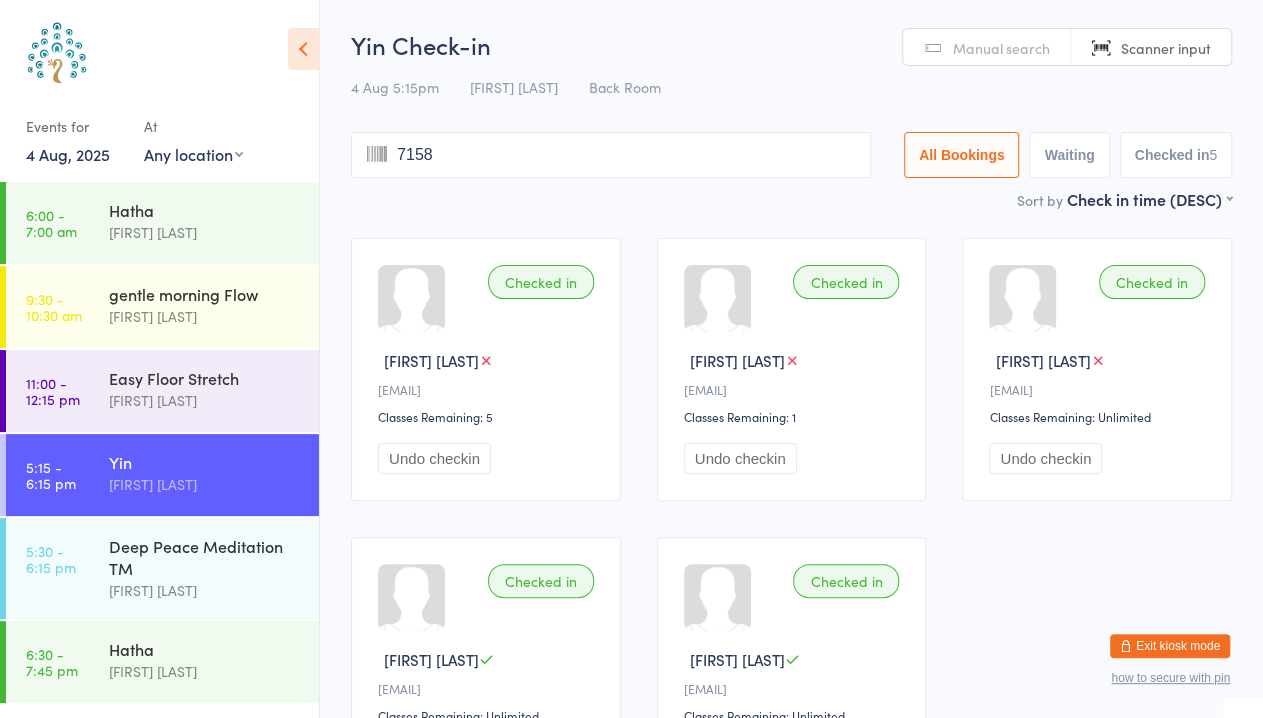 type on "7158" 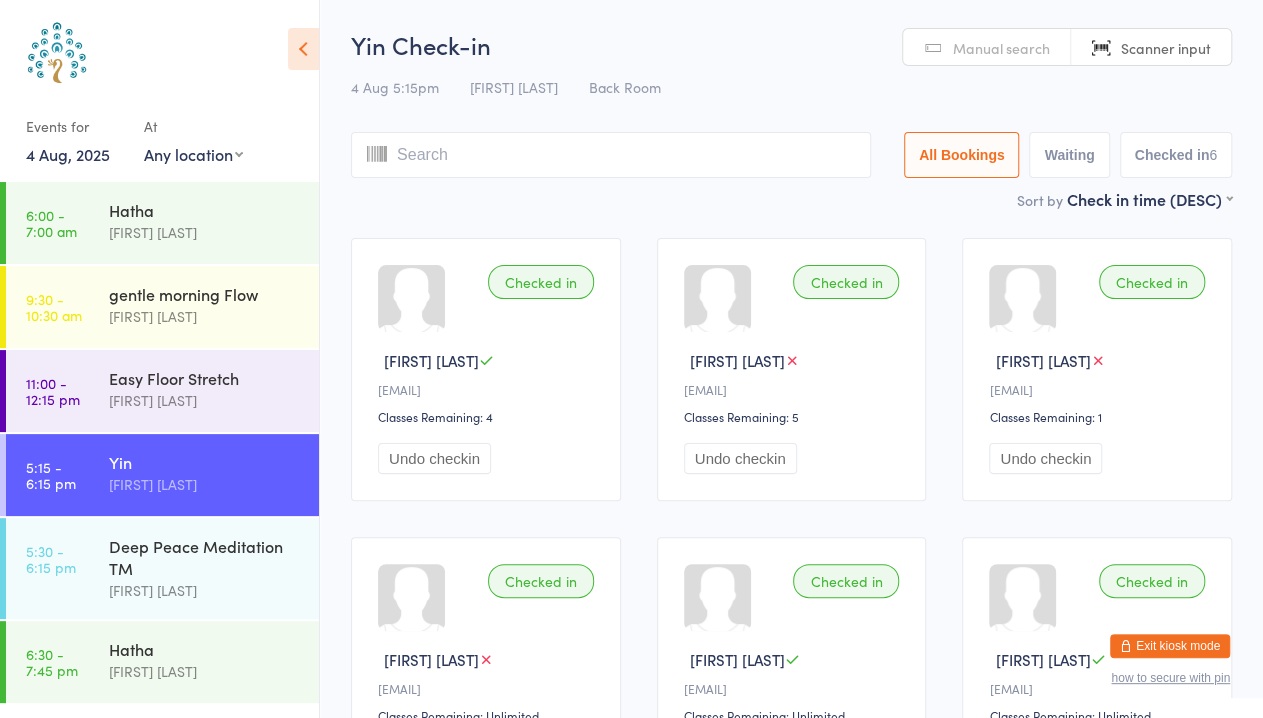 click on "Manual search" at bounding box center (1001, 48) 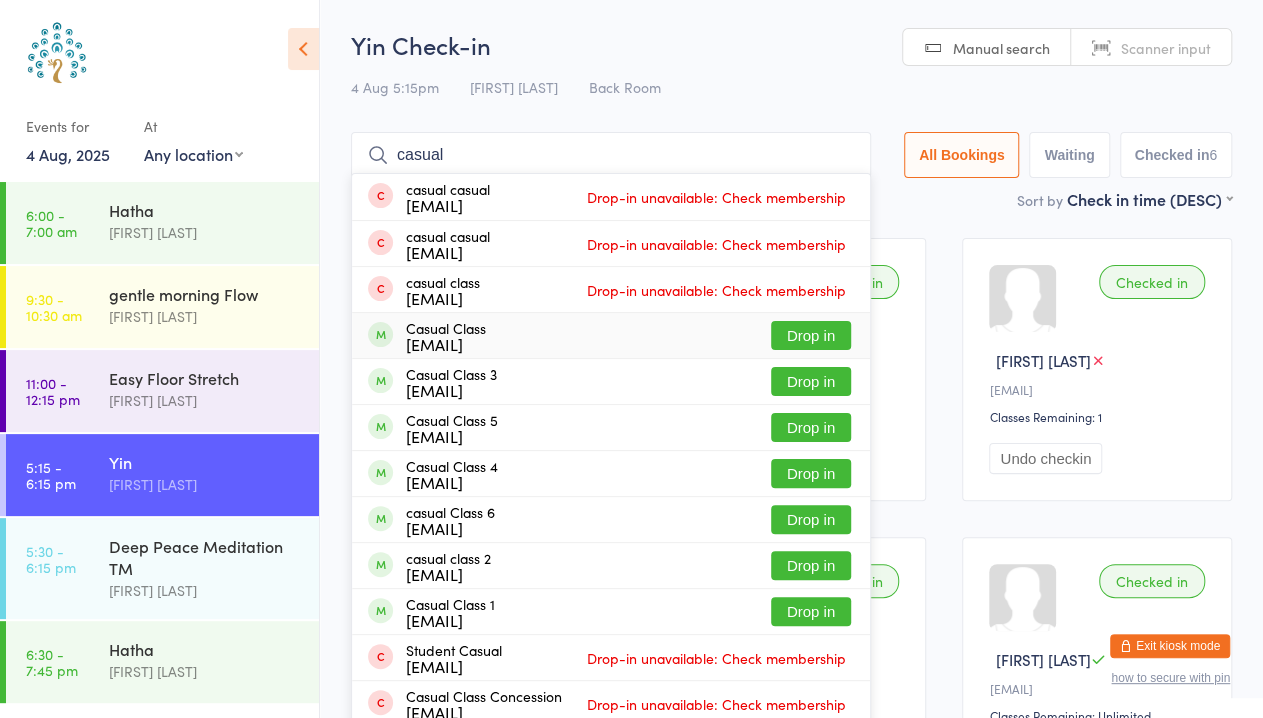 type on "casual" 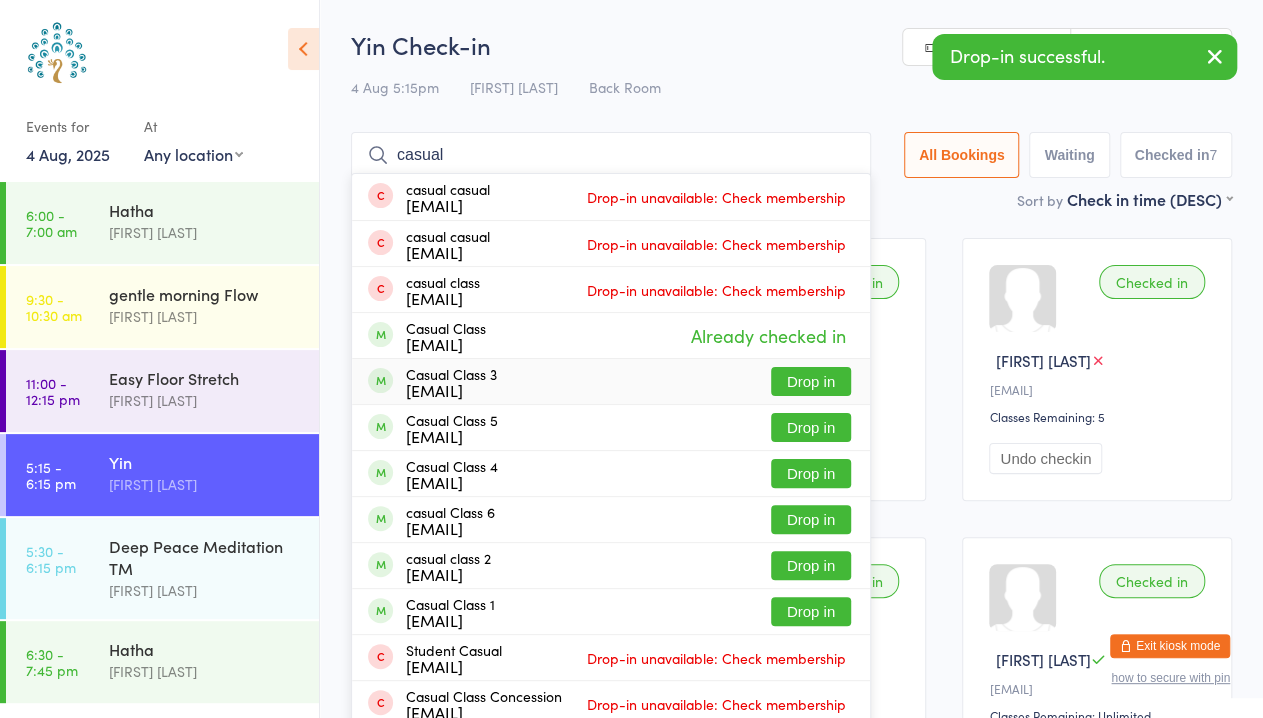 type on "casual" 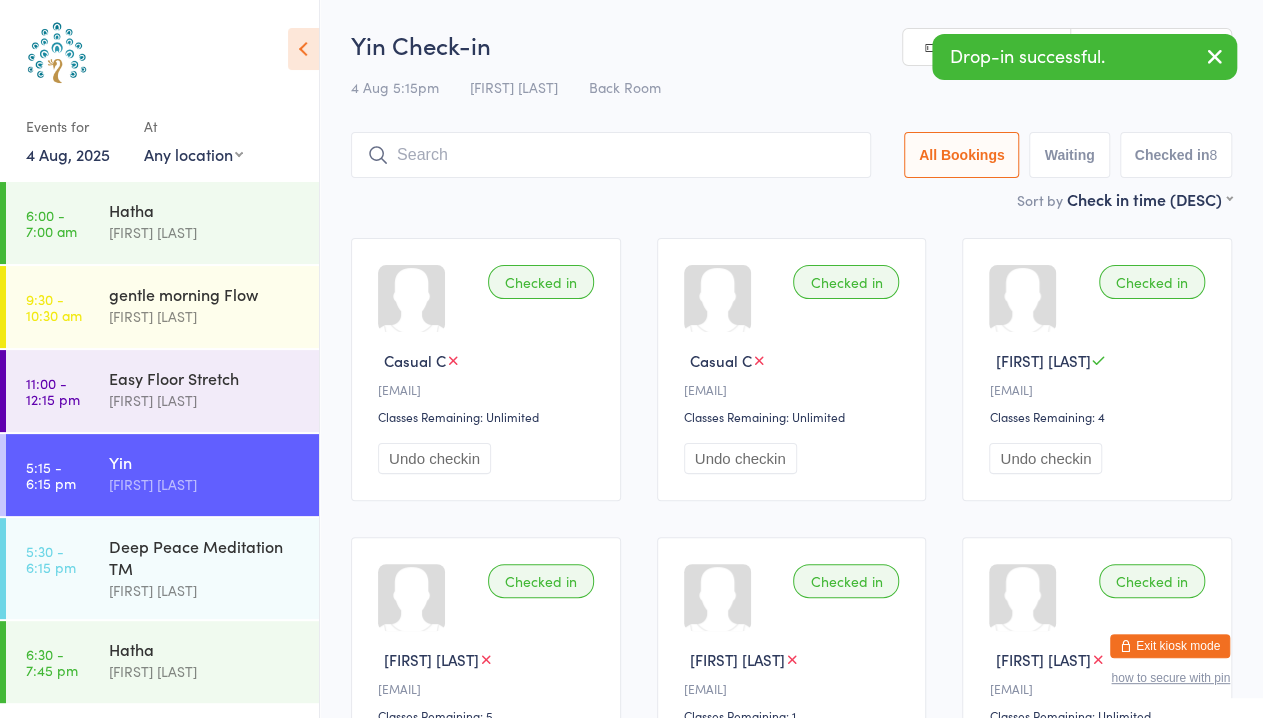 click at bounding box center (1215, 56) 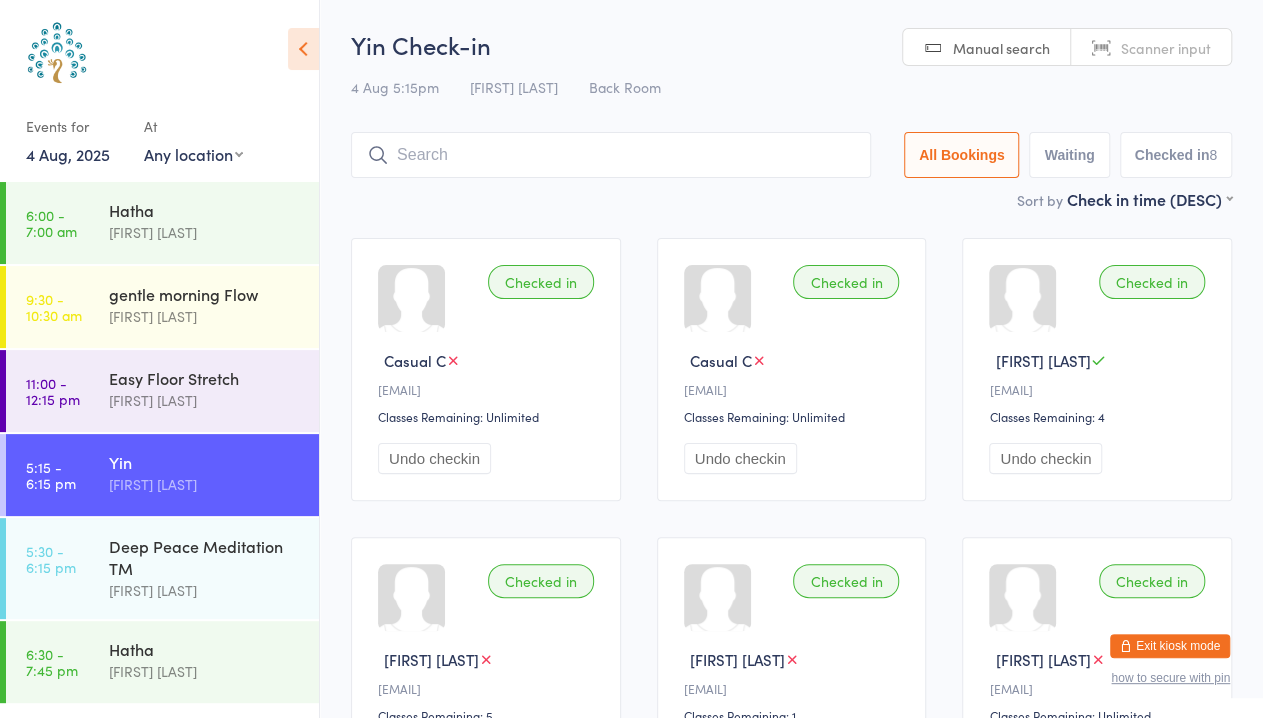 click on "Scanner input" at bounding box center [1151, 48] 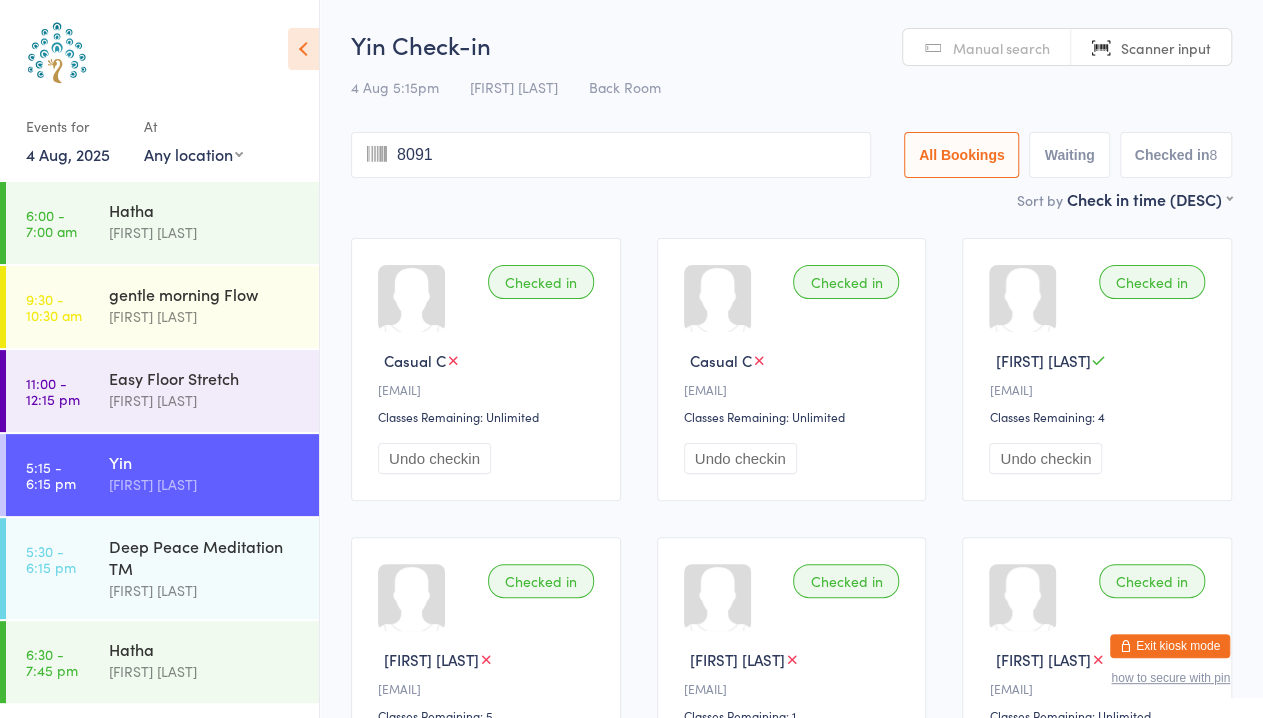 type on "8091" 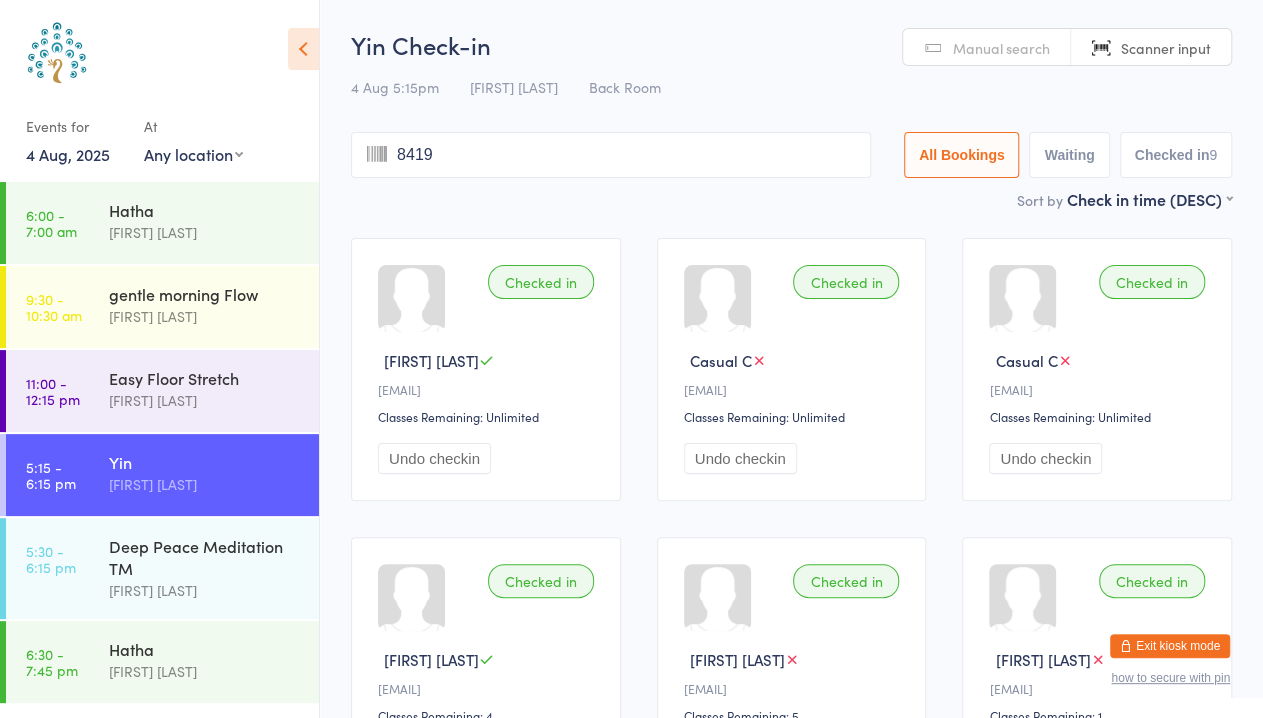 type on "8419" 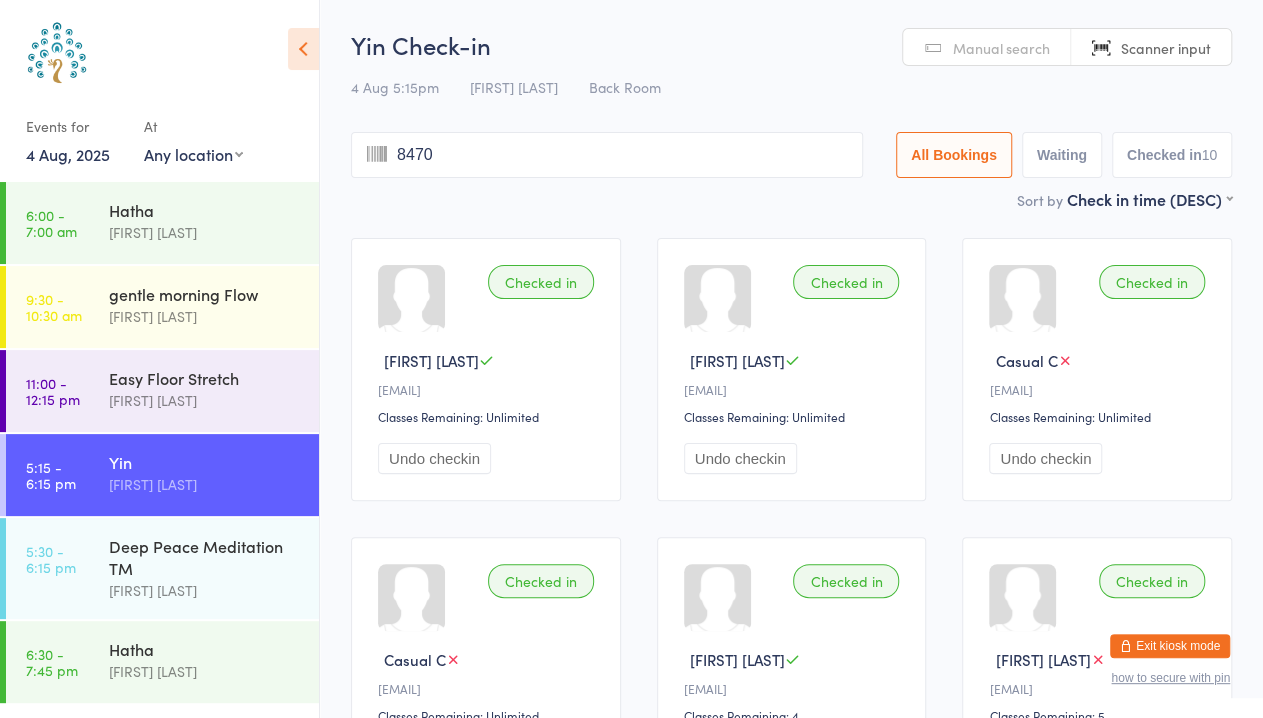 type on "8470" 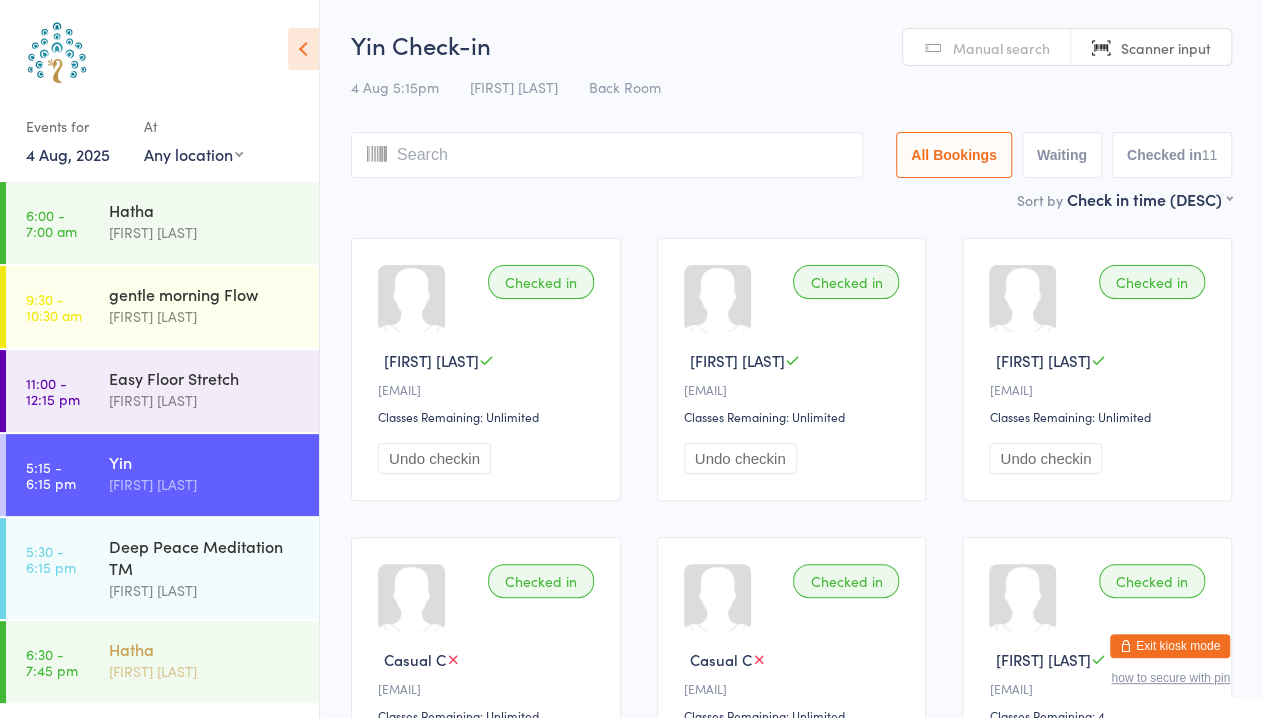 click on "Hatha" at bounding box center (205, 649) 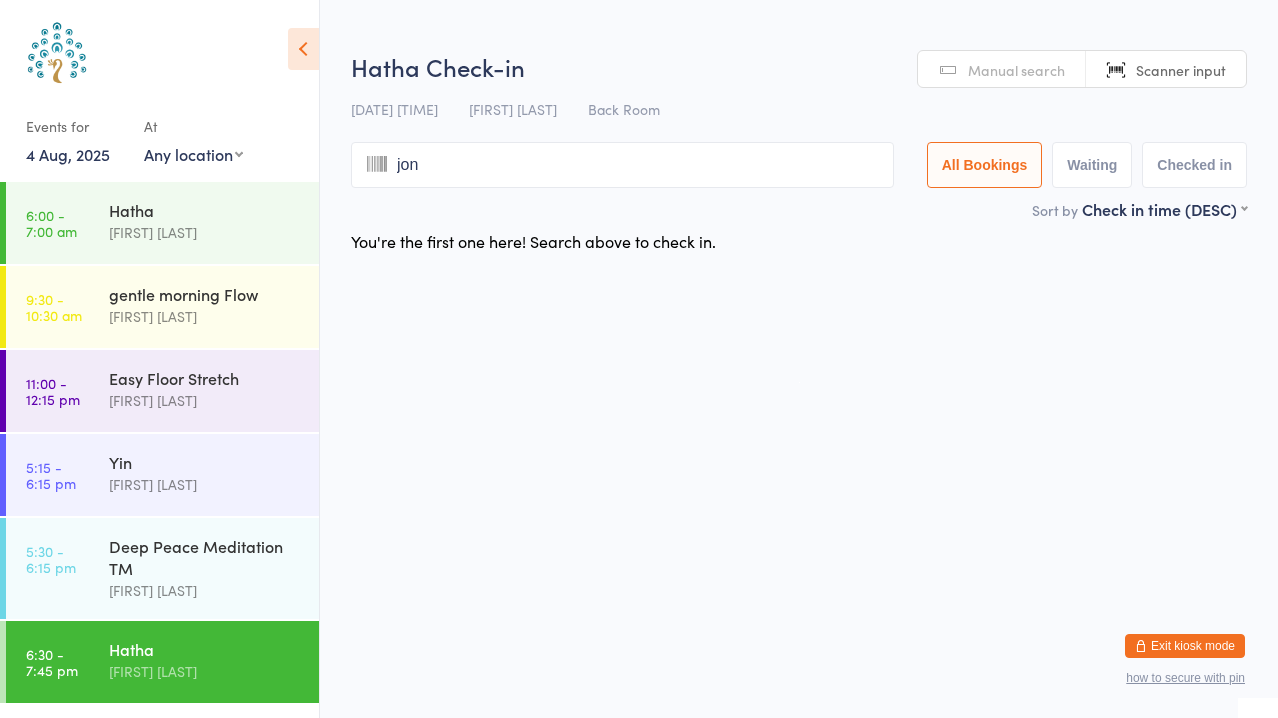 type on "[FIRST]" 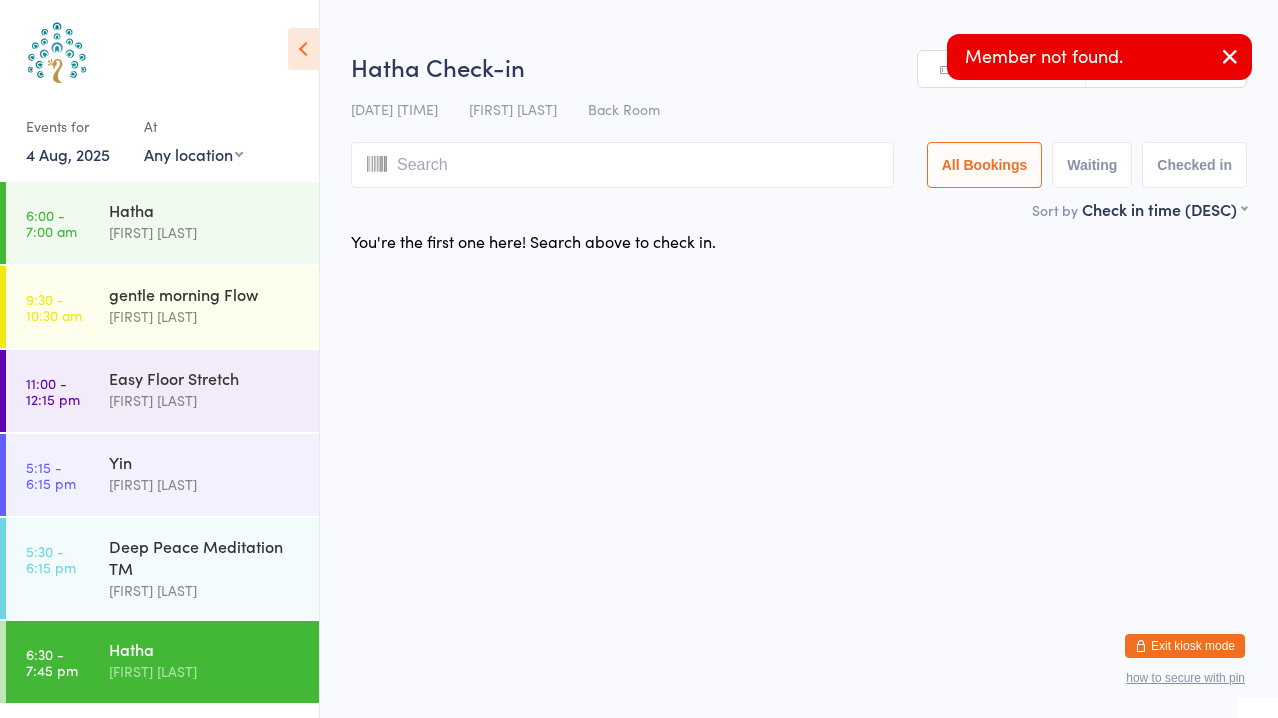 click at bounding box center [1230, 56] 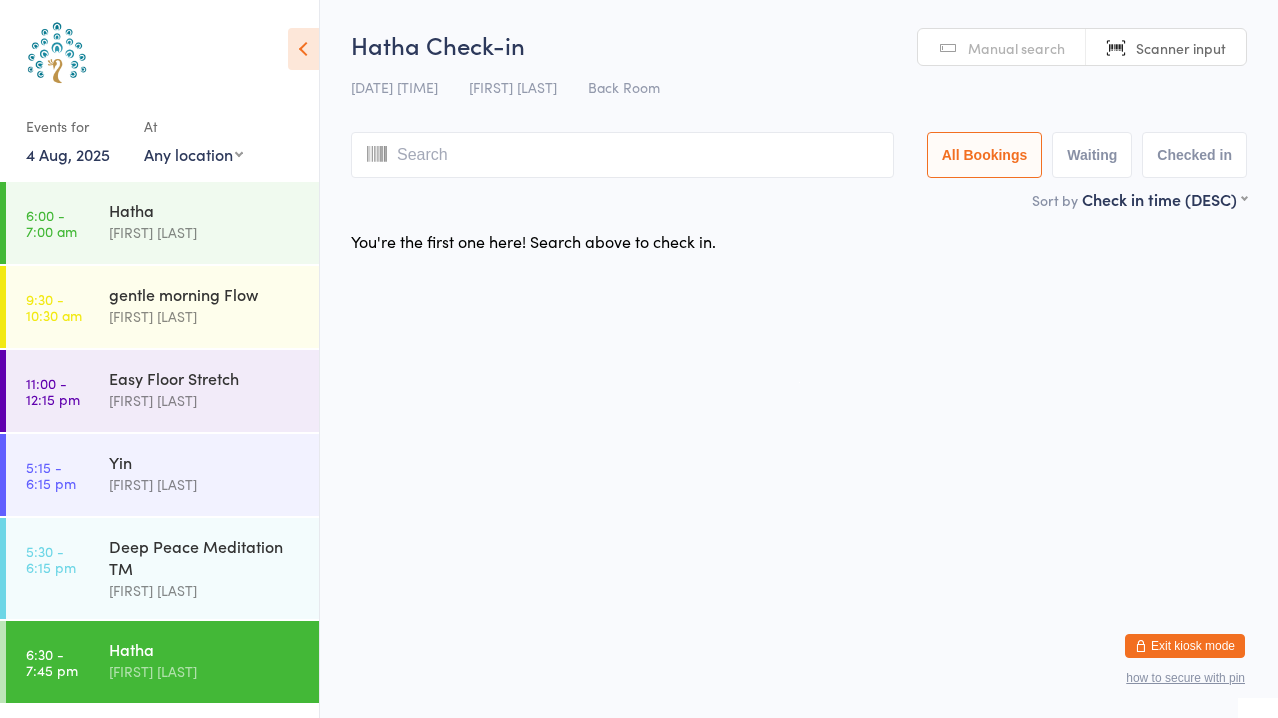 click on "Scanner input" at bounding box center (1181, 48) 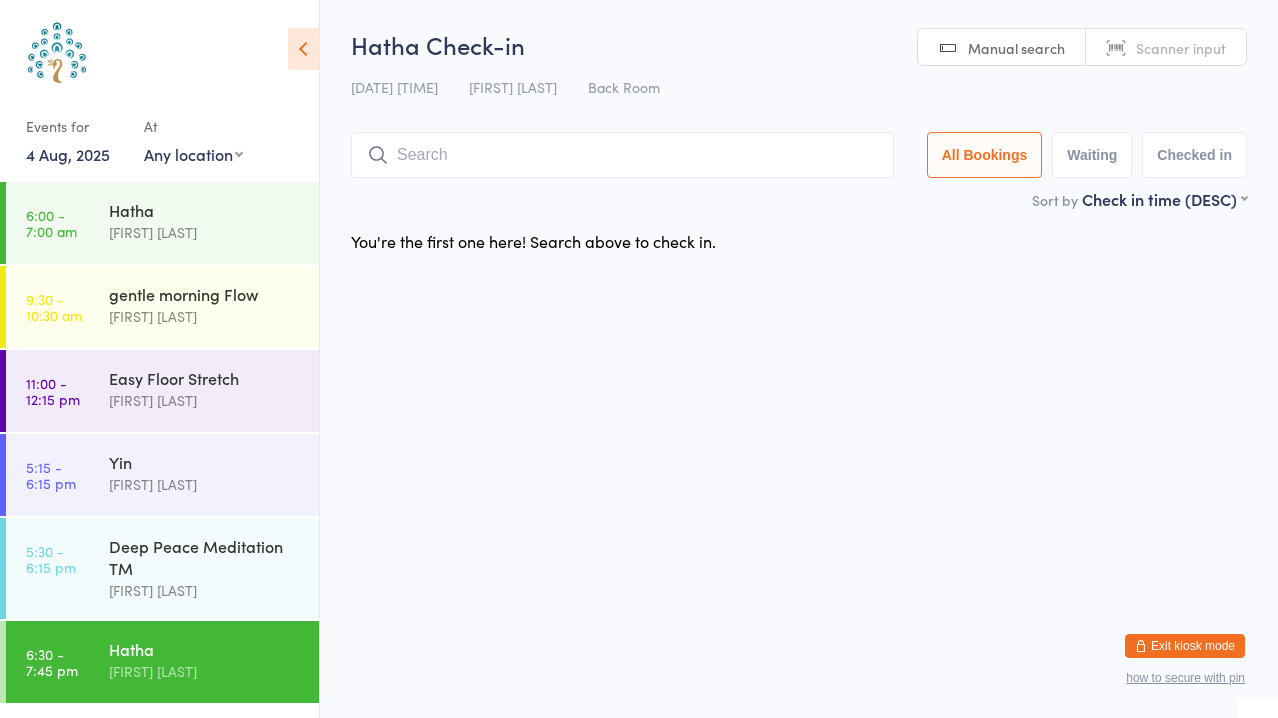 click on "Manual search" at bounding box center [1016, 48] 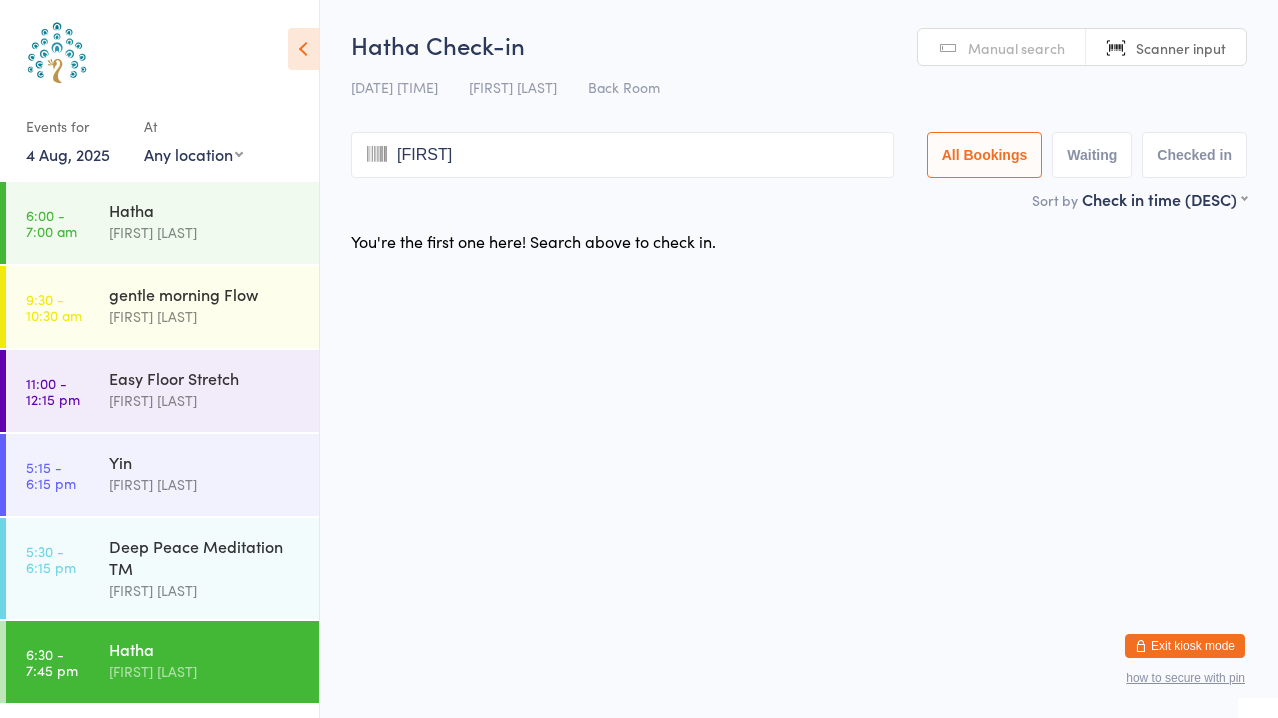 type on "[FIRST]" 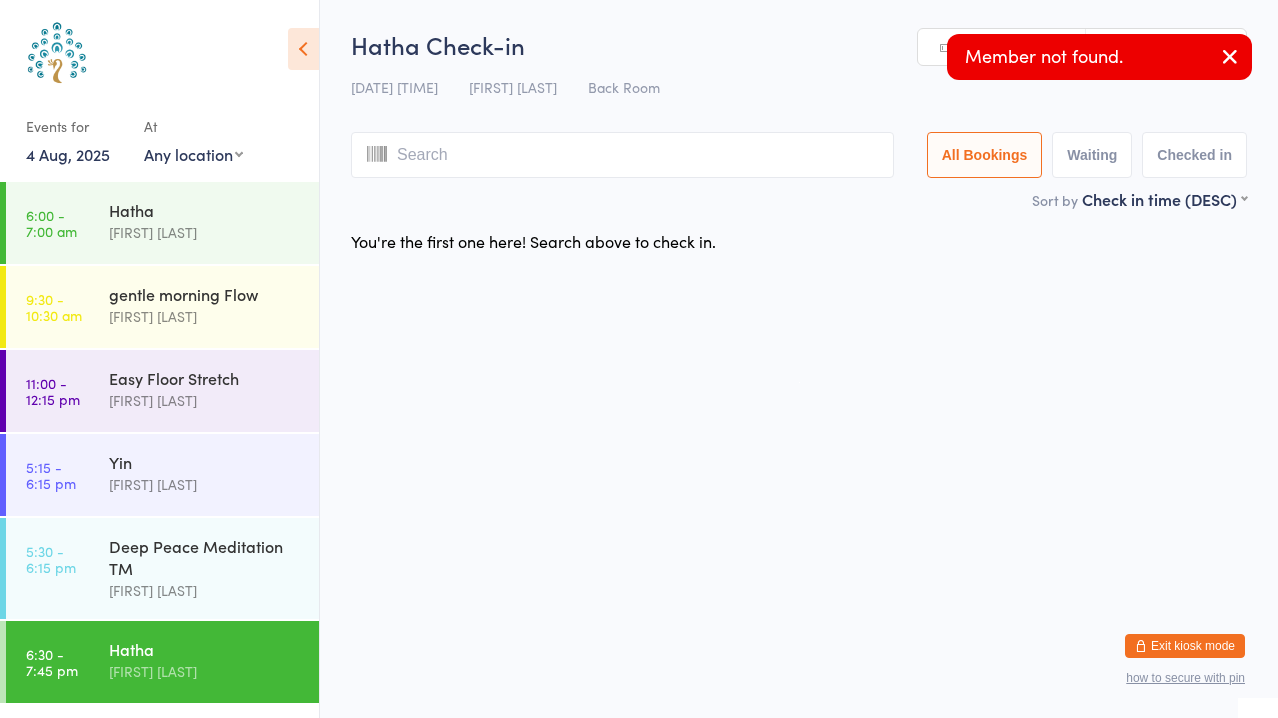 click at bounding box center (1230, 56) 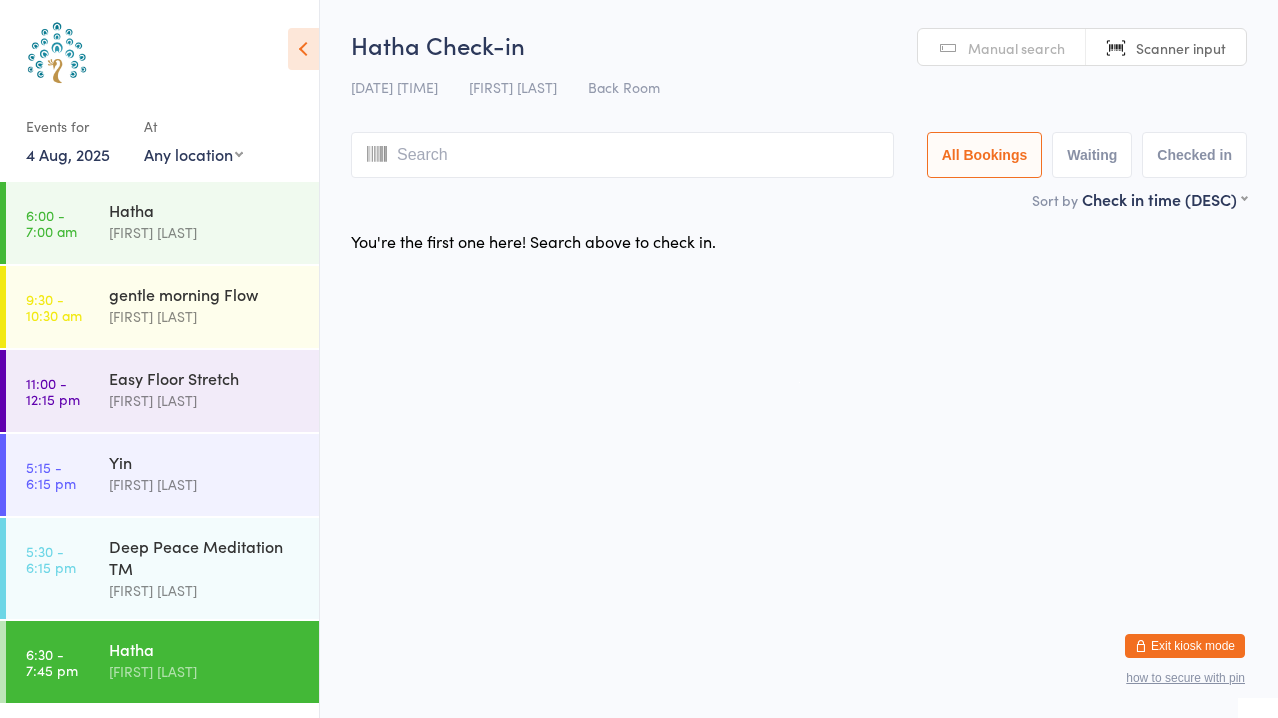 click on "Scanner input" at bounding box center (1181, 48) 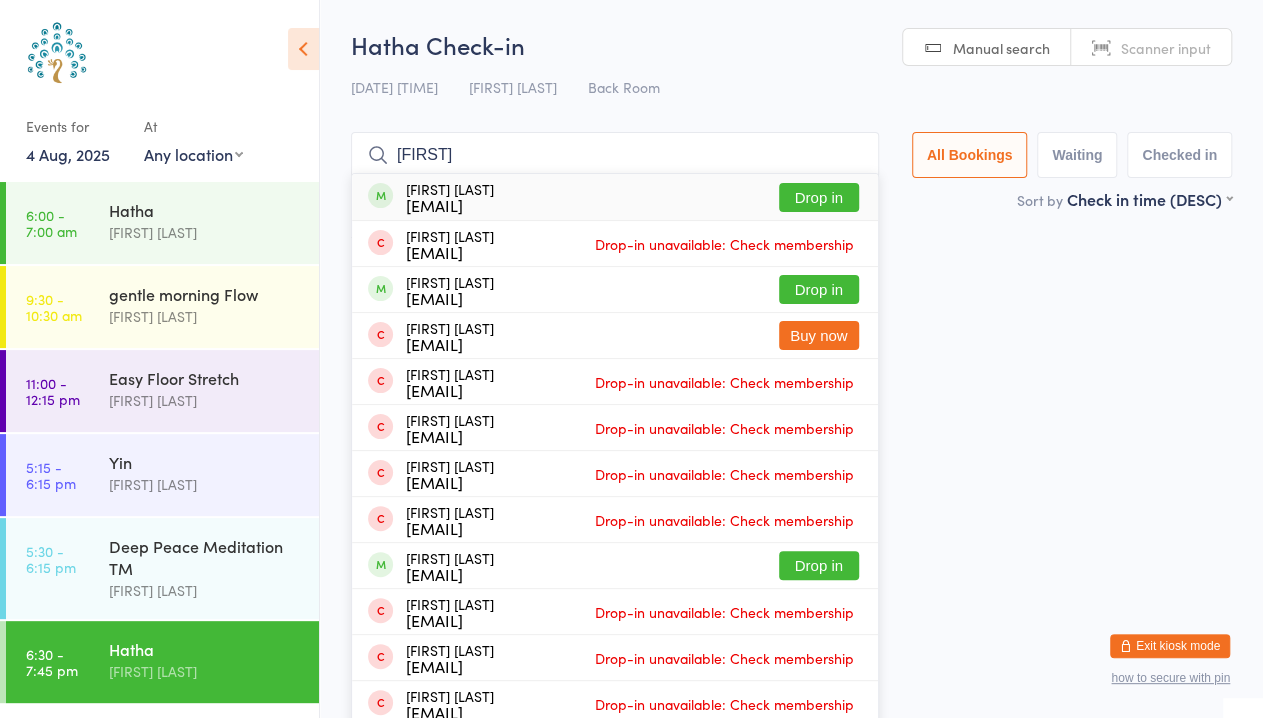 type on "[FIRST]" 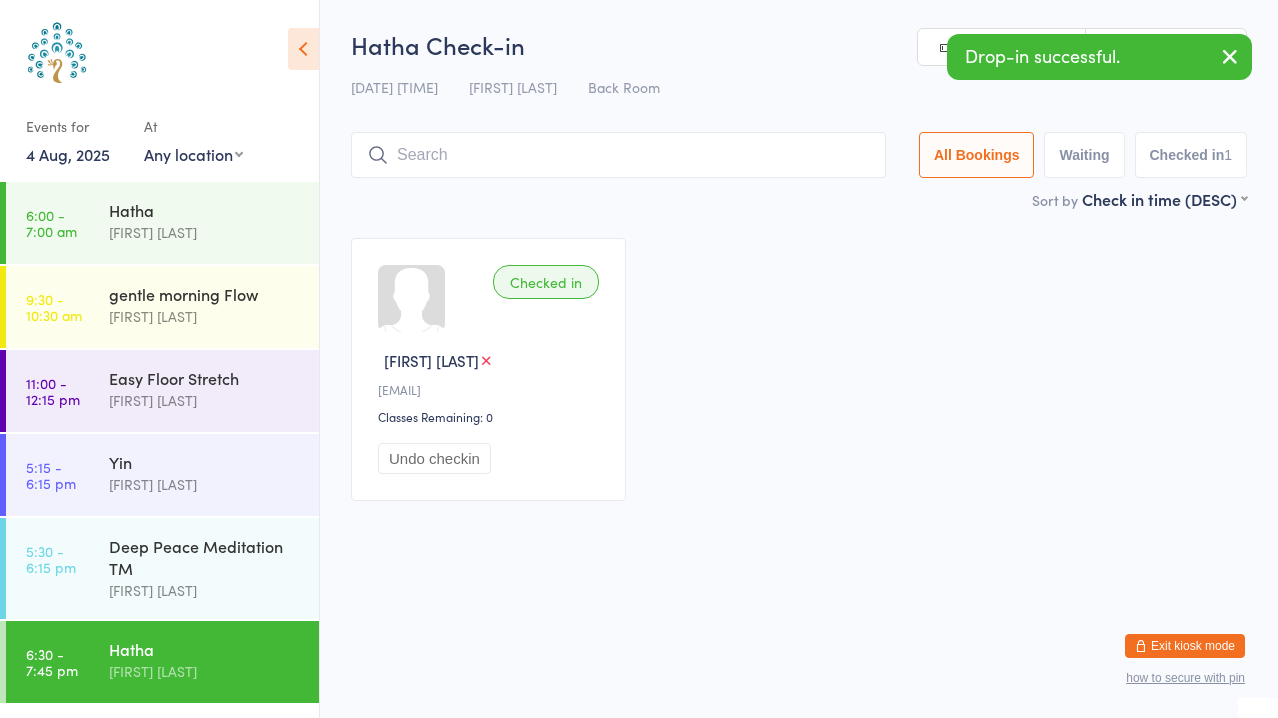 click on "[FIRST] [LAST]" at bounding box center (205, 671) 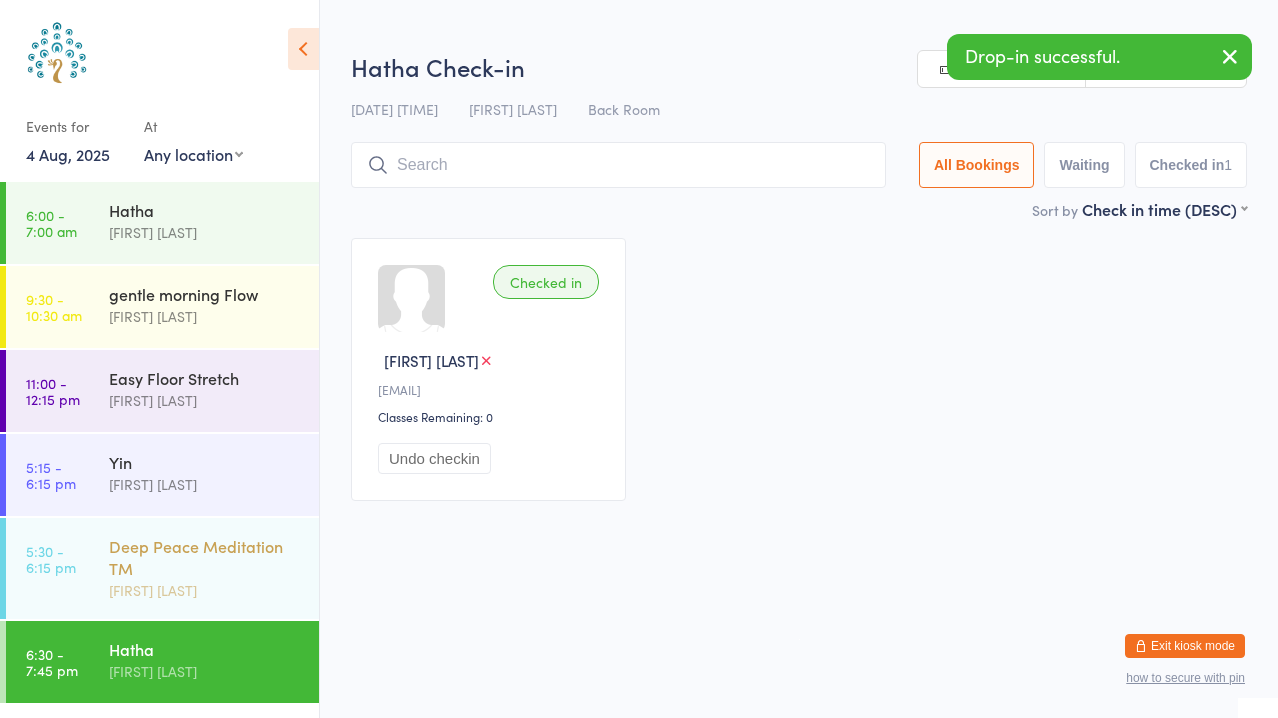click on "Deep Peace Meditation TM" at bounding box center (205, 557) 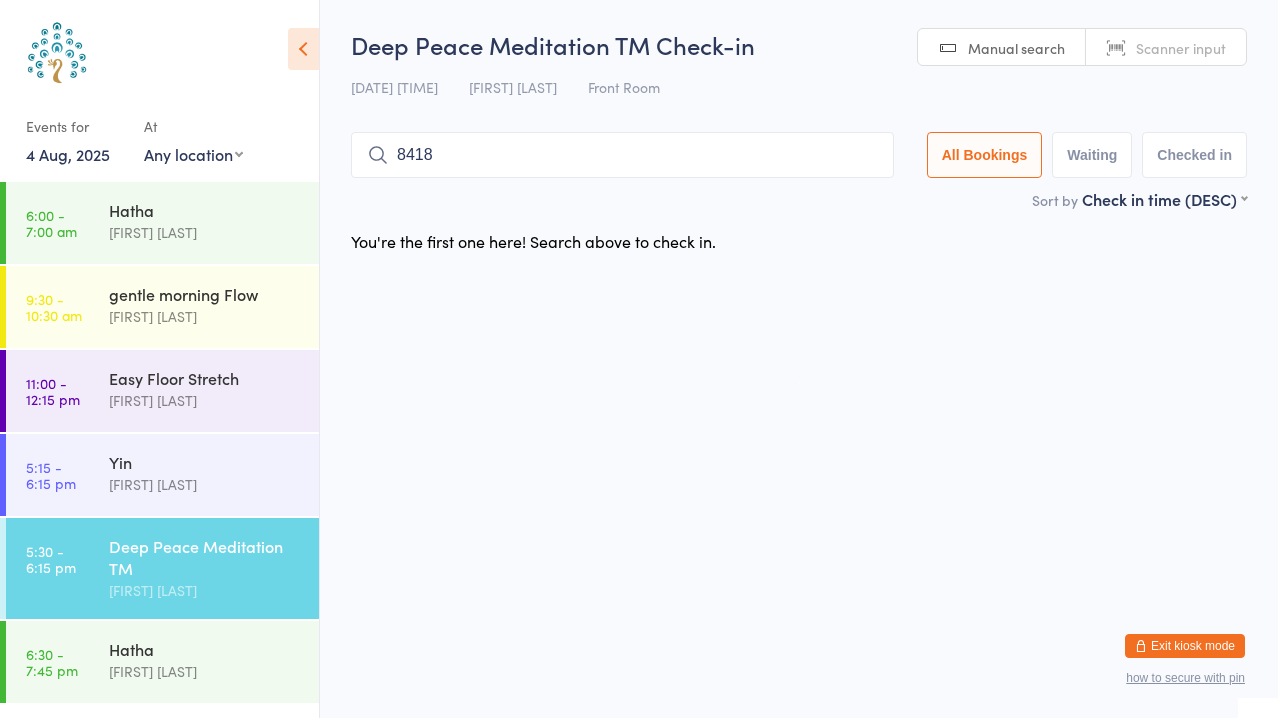 type on "8418" 